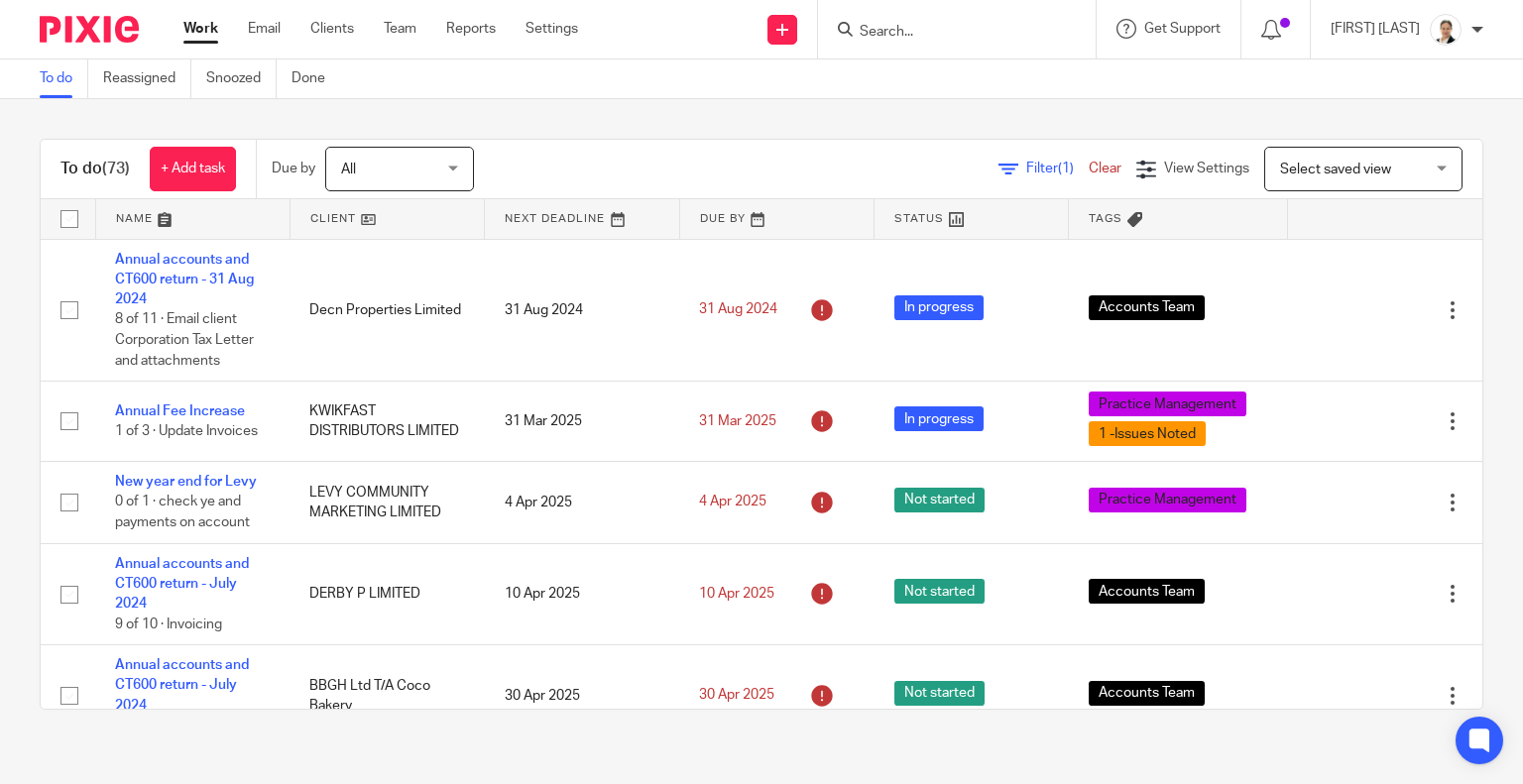 scroll, scrollTop: 0, scrollLeft: 0, axis: both 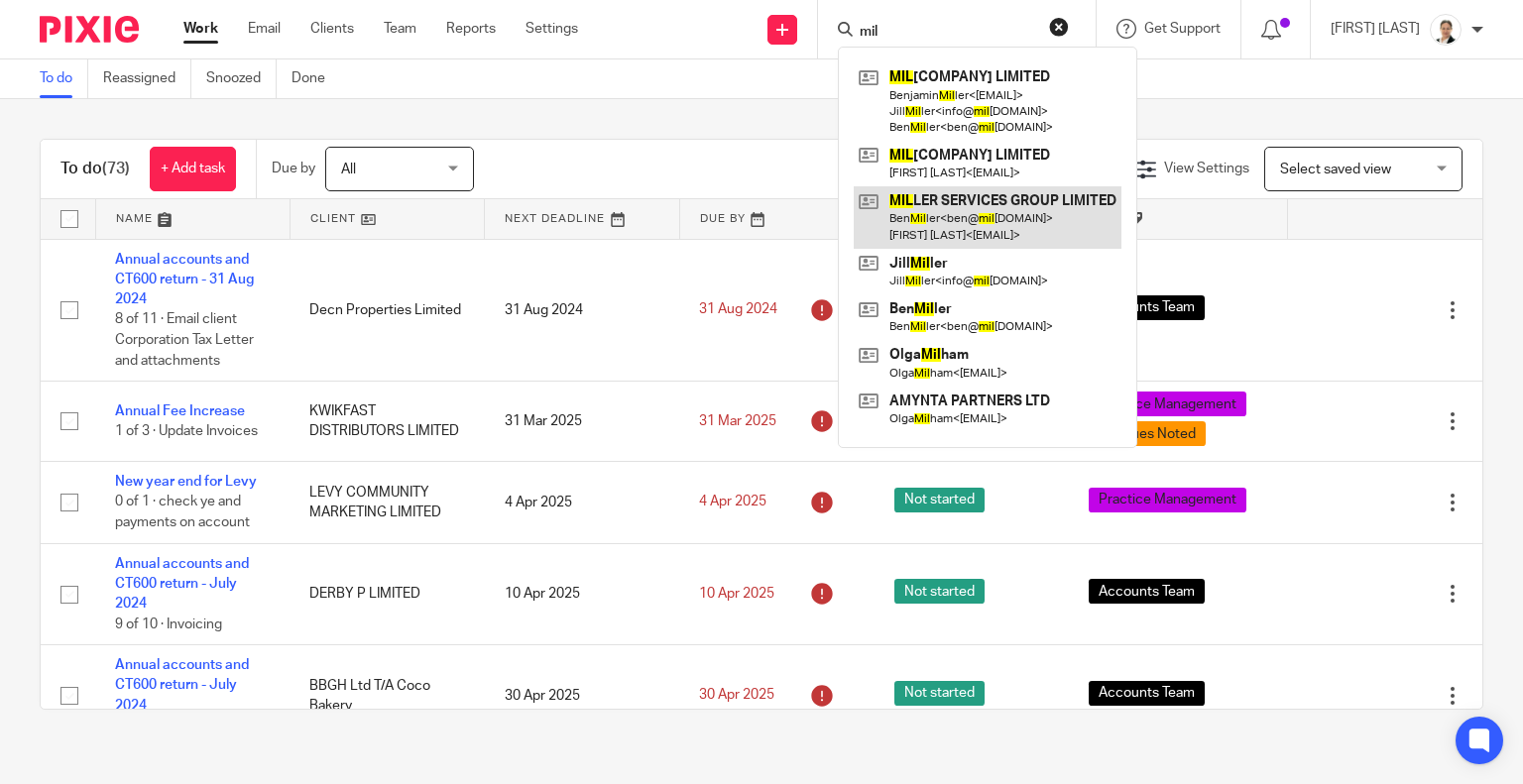 type on "mil" 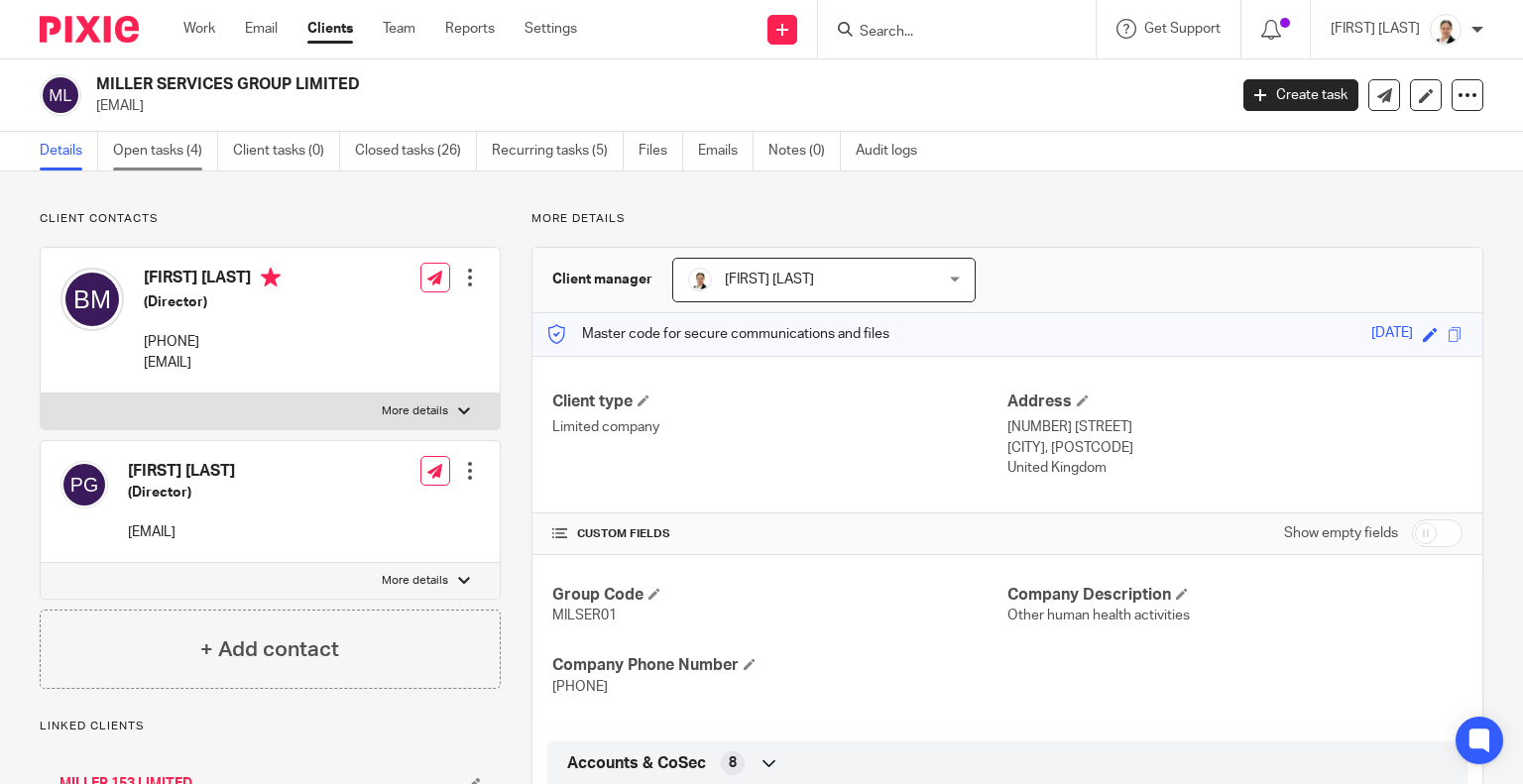 scroll, scrollTop: 0, scrollLeft: 0, axis: both 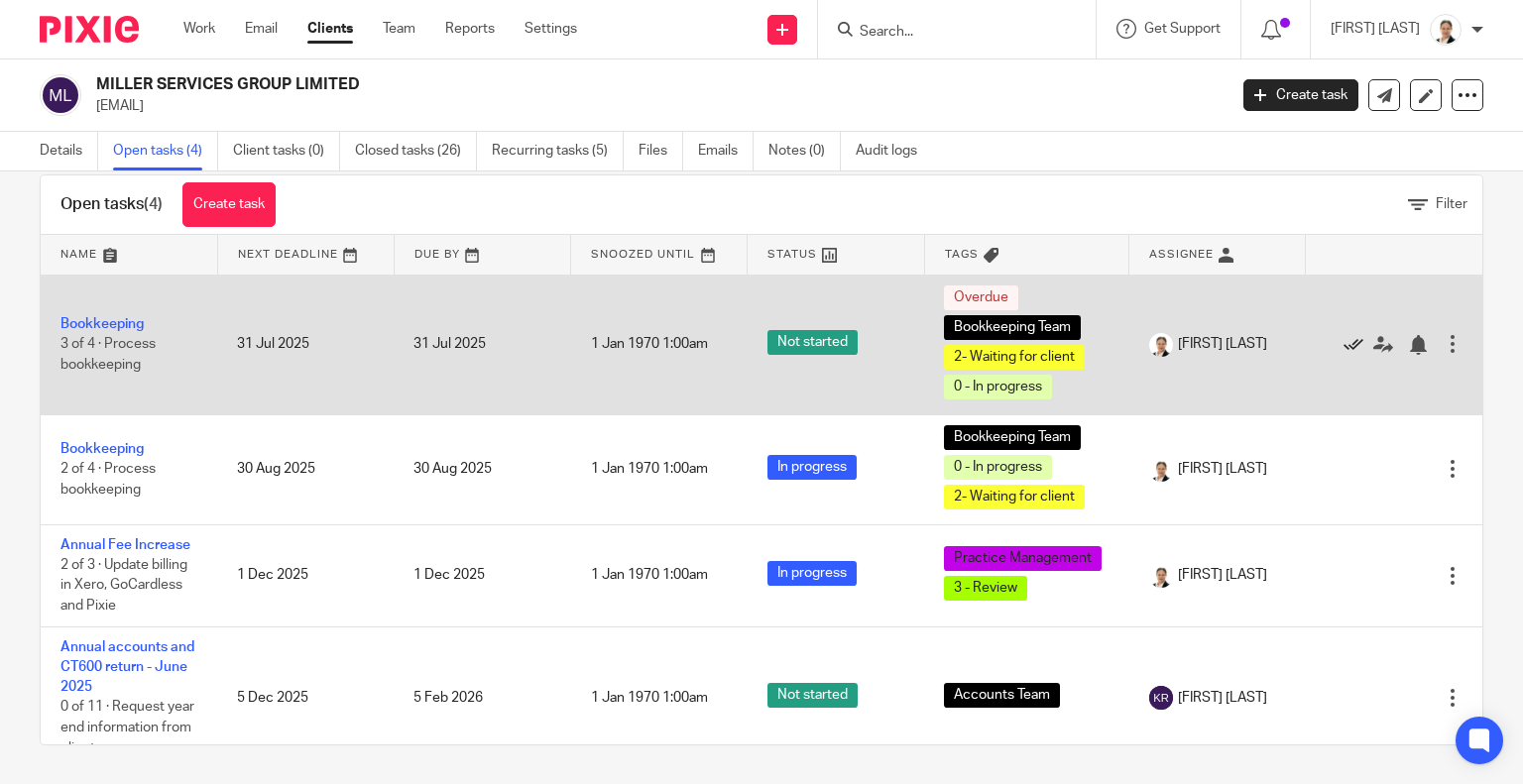 click at bounding box center (1353, 345) 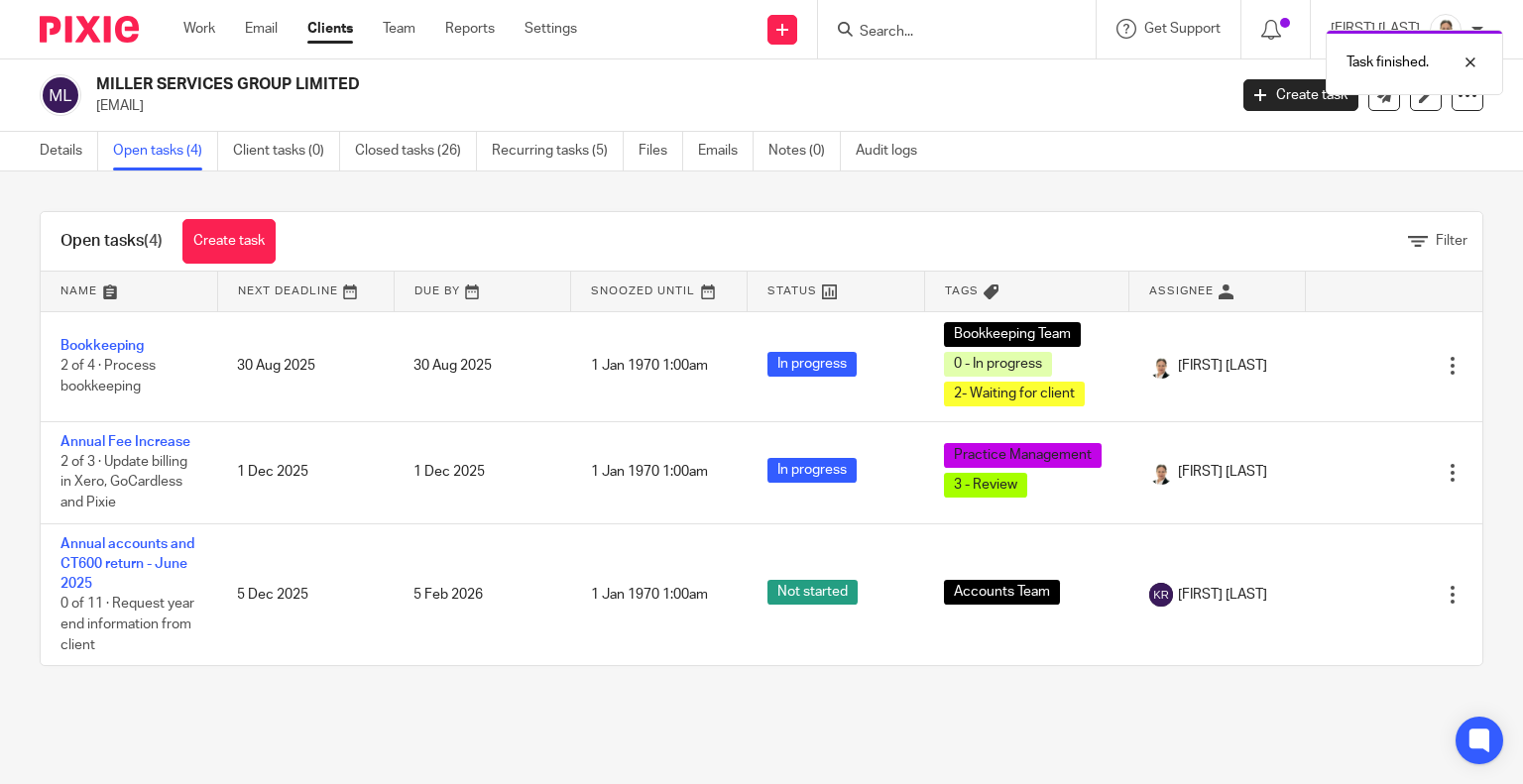 scroll, scrollTop: 0, scrollLeft: 0, axis: both 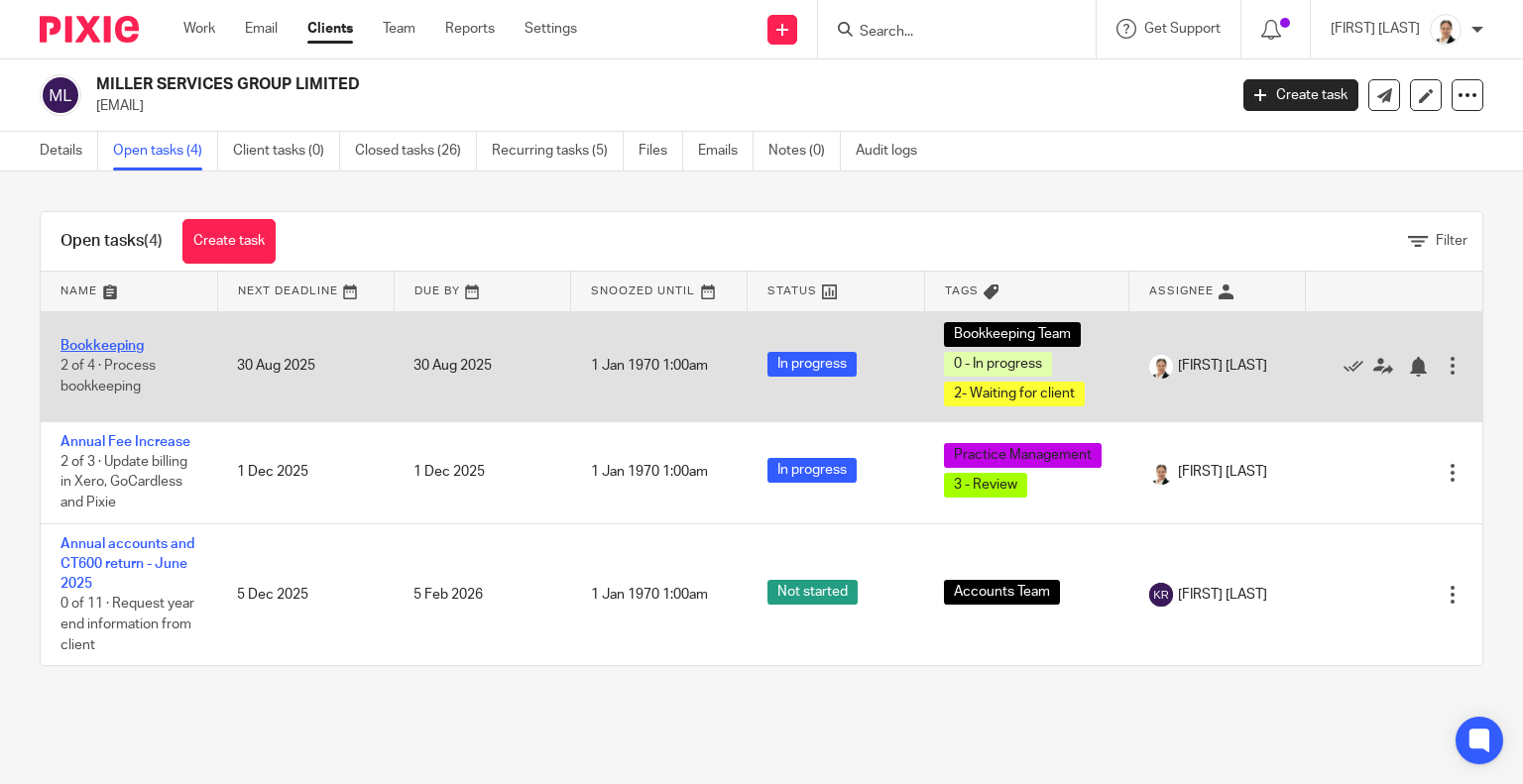 click on "Bookkeeping" at bounding box center (102, 346) 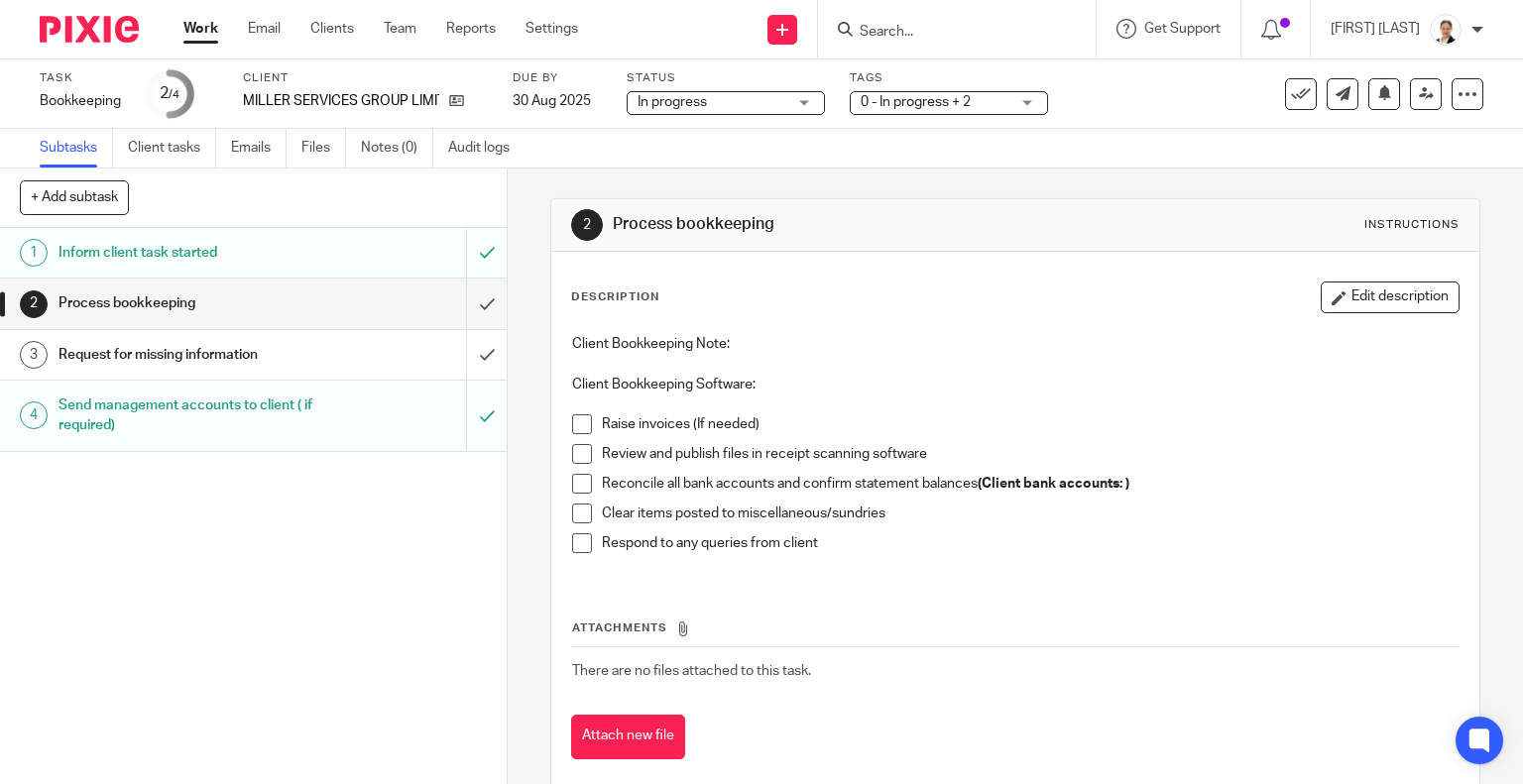 scroll, scrollTop: 0, scrollLeft: 0, axis: both 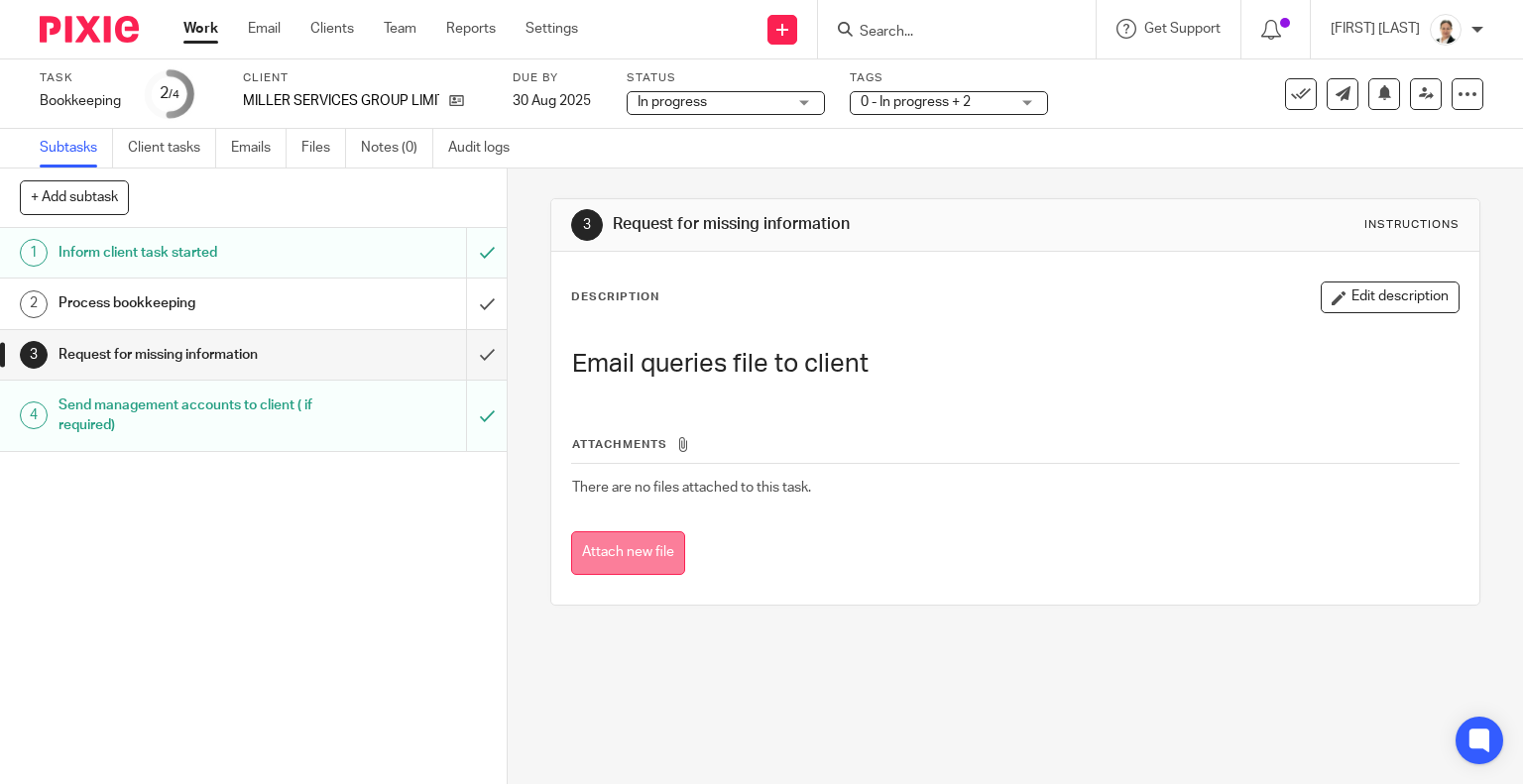 click on "Attach new file" at bounding box center (628, 553) 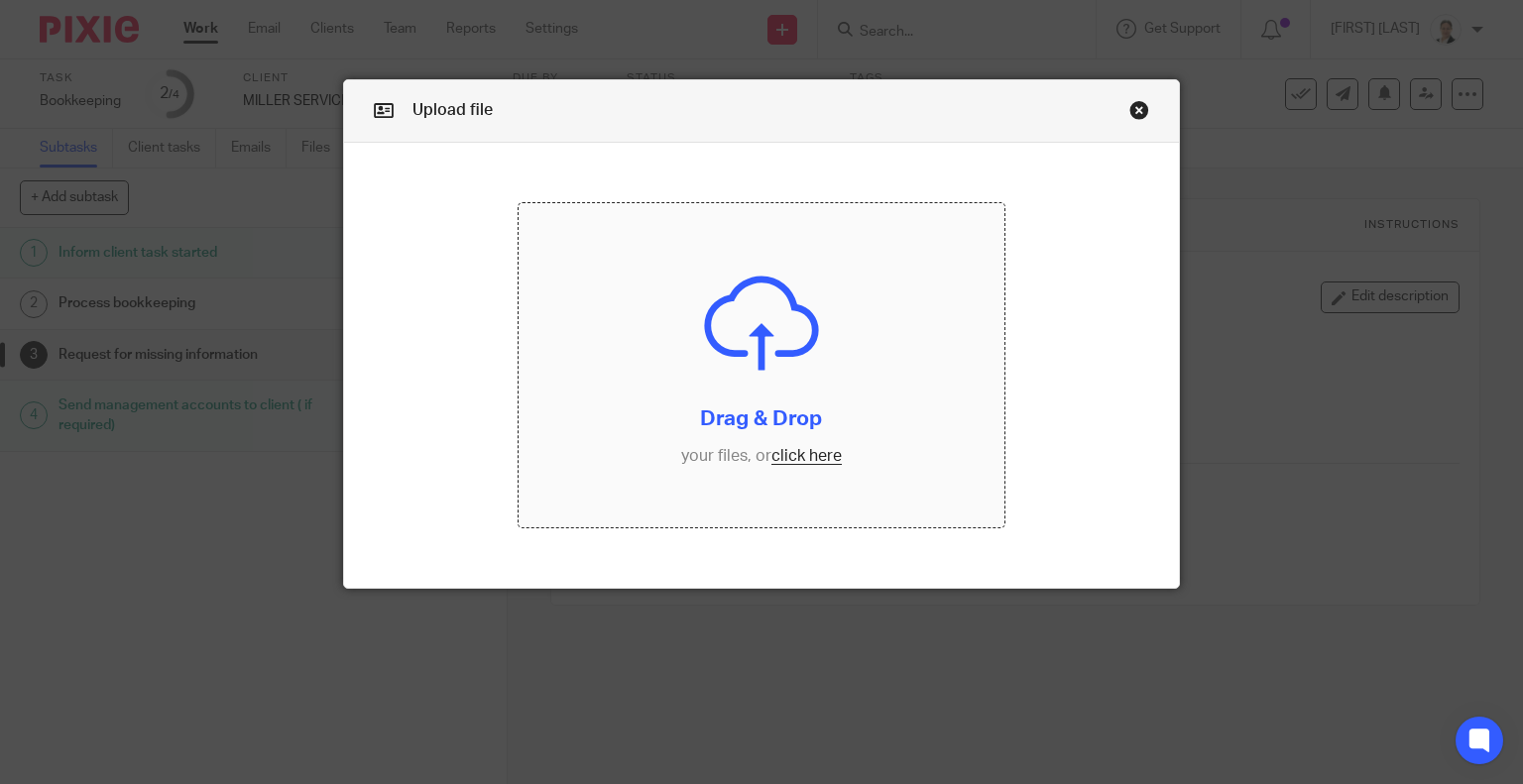 click at bounding box center (762, 365) 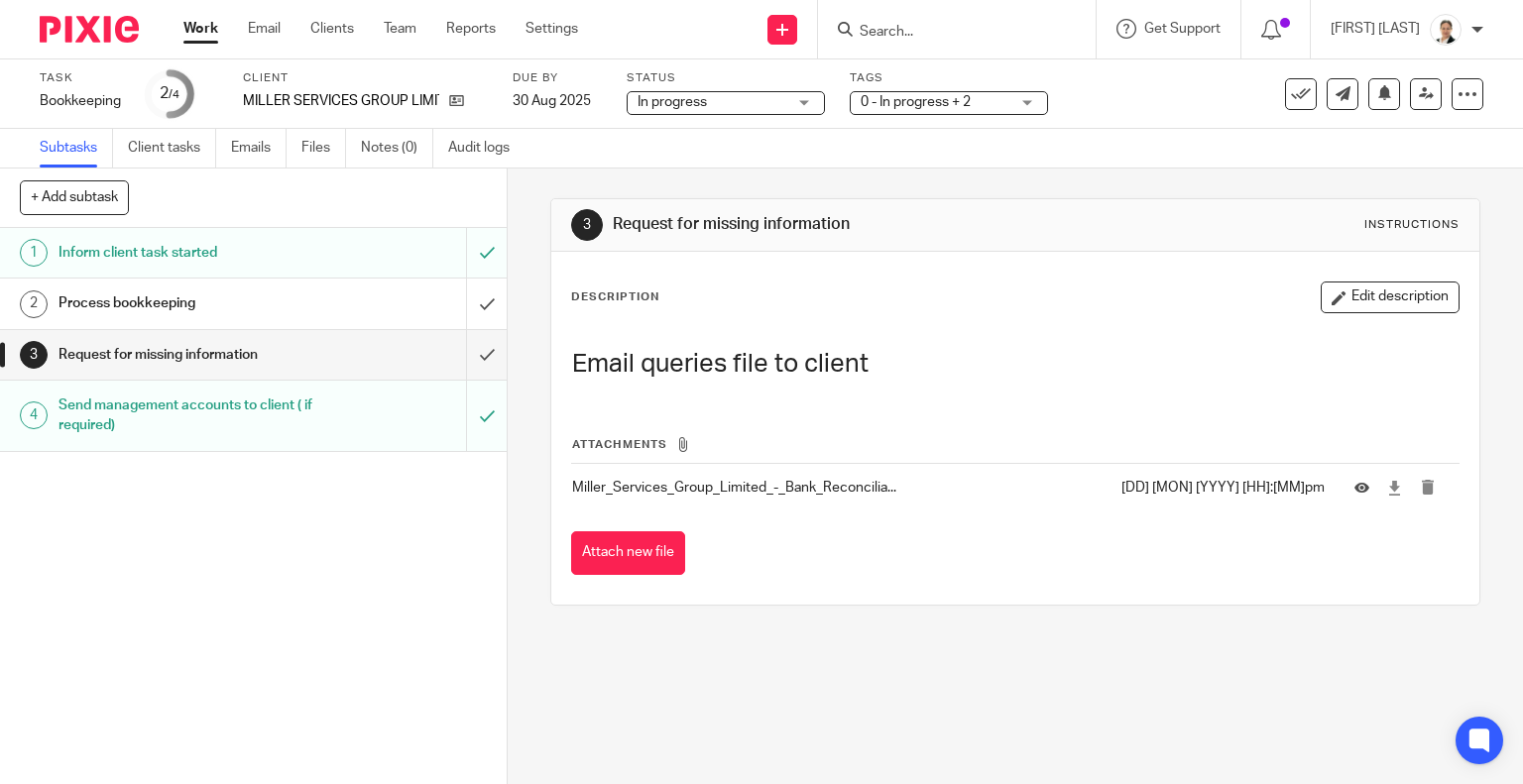 scroll, scrollTop: 0, scrollLeft: 0, axis: both 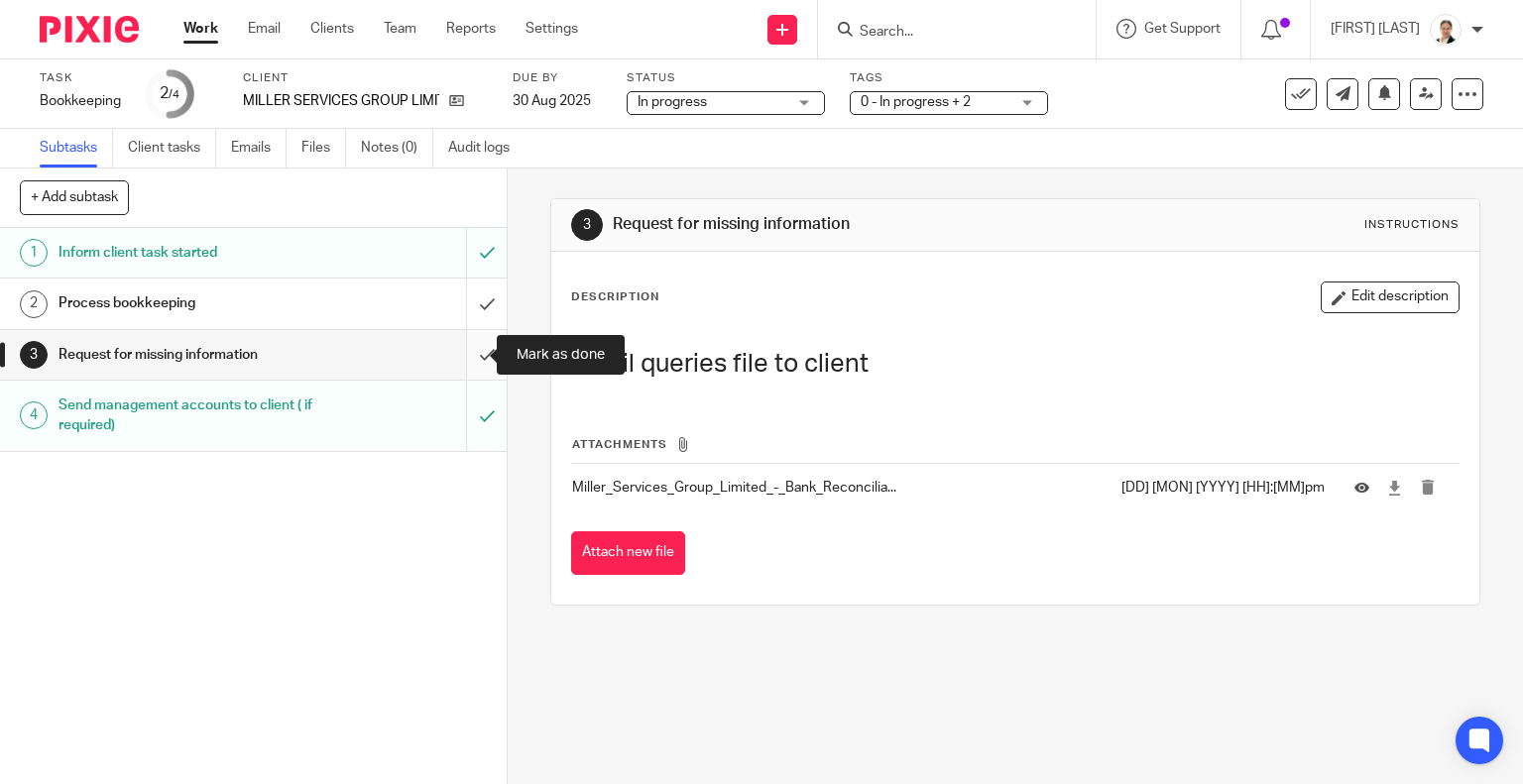 click at bounding box center (253, 355) 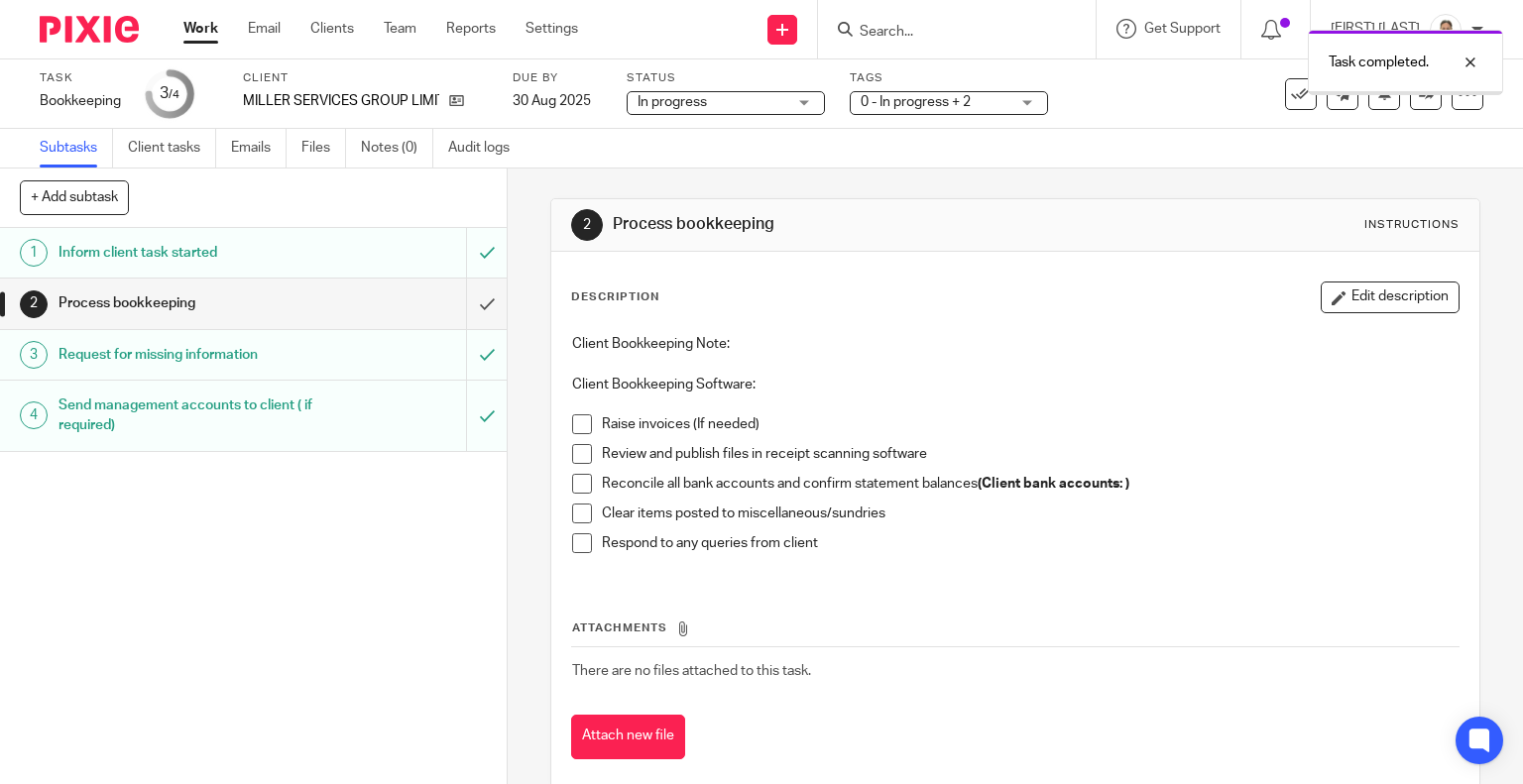 scroll, scrollTop: 0, scrollLeft: 0, axis: both 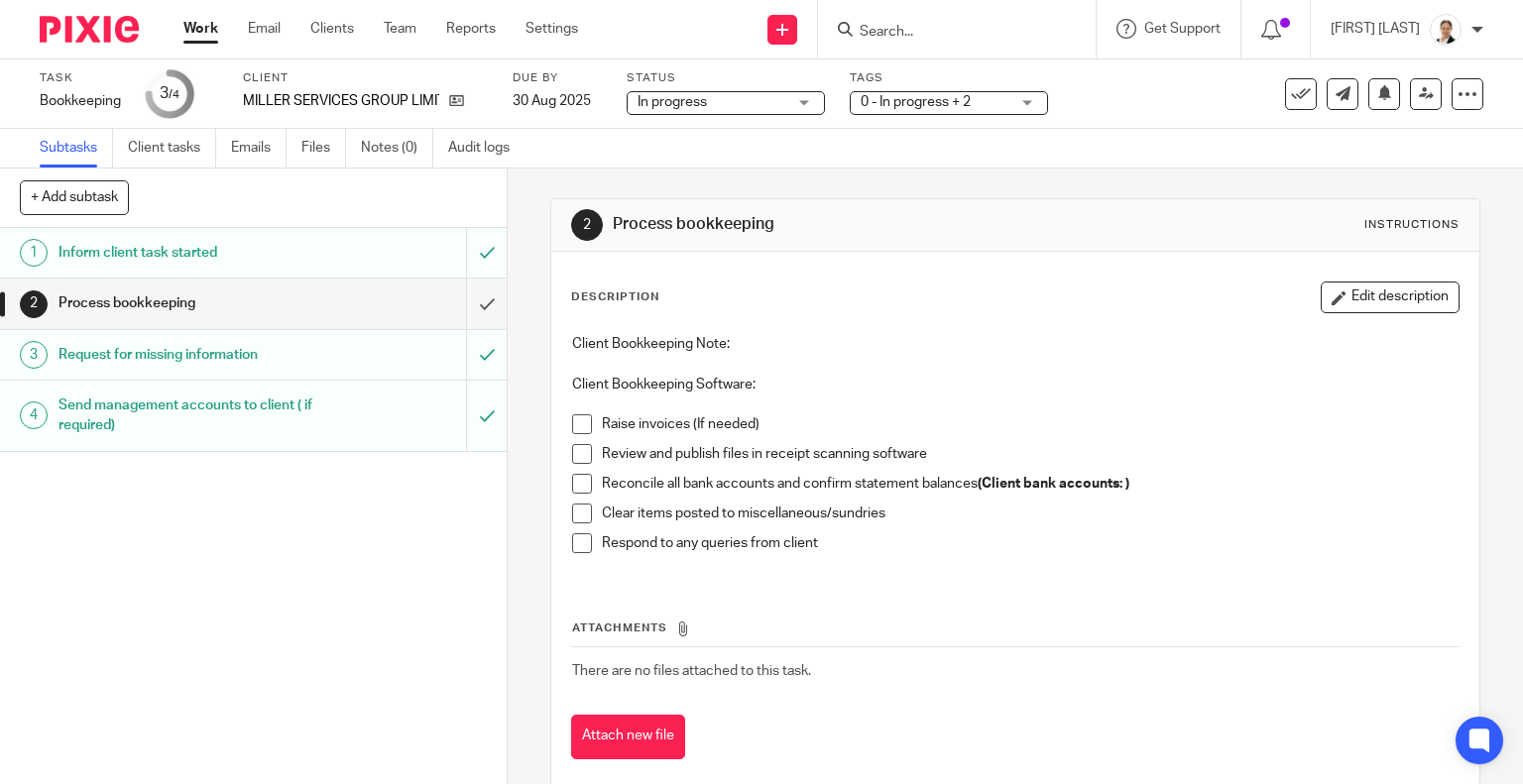click on "Process bookkeeping" at bounding box center [187, 303] 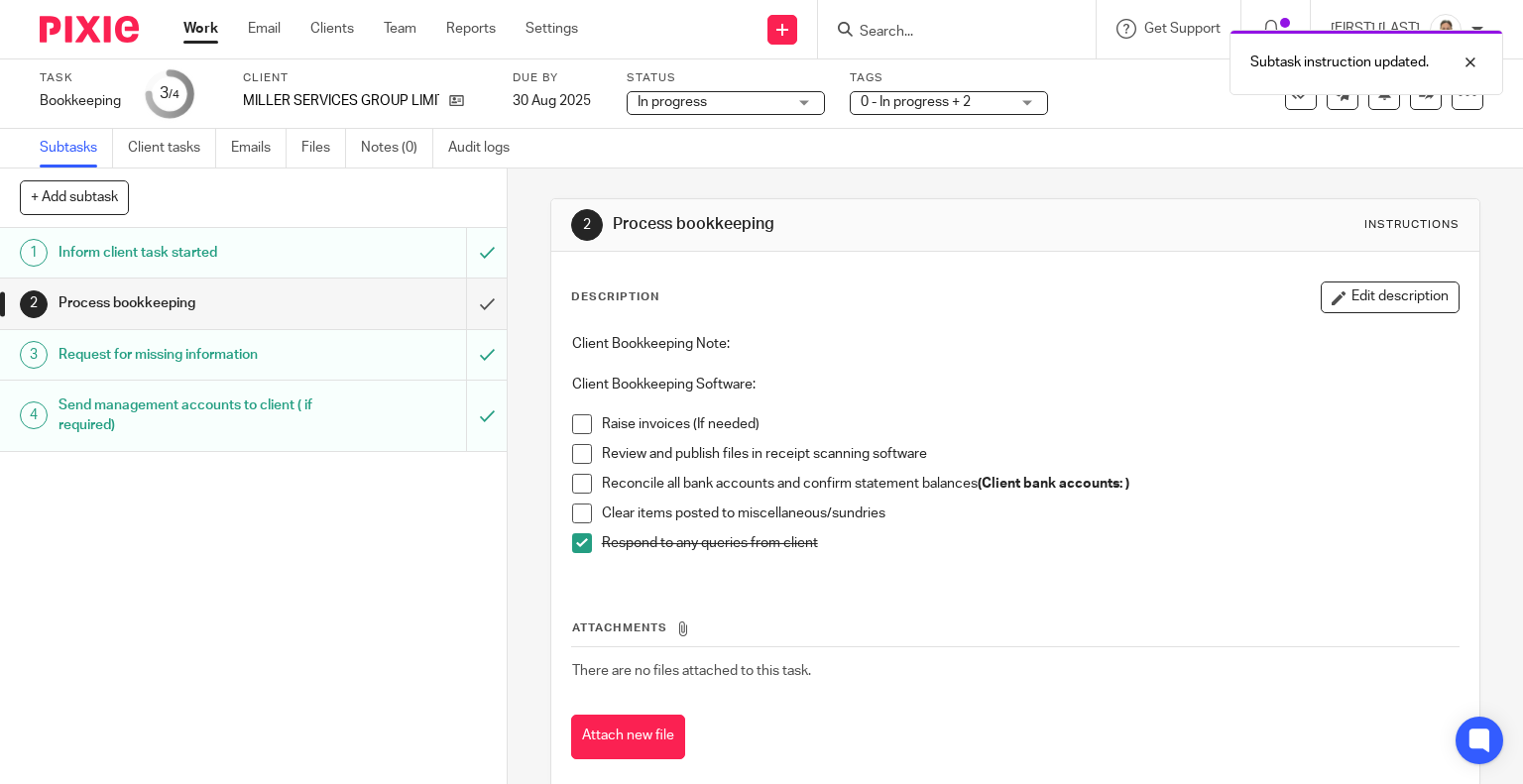 click at bounding box center (582, 513) 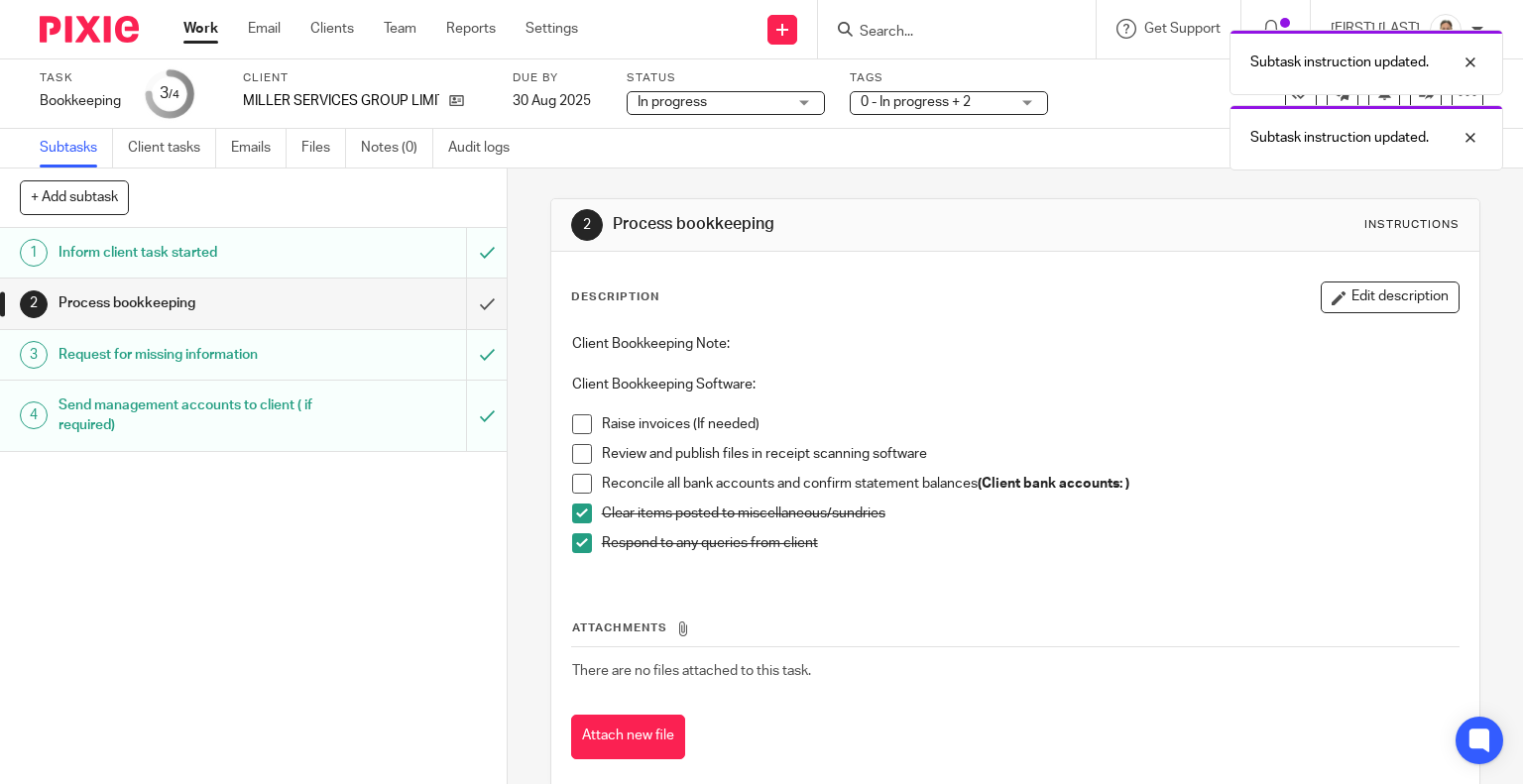 click at bounding box center [582, 454] 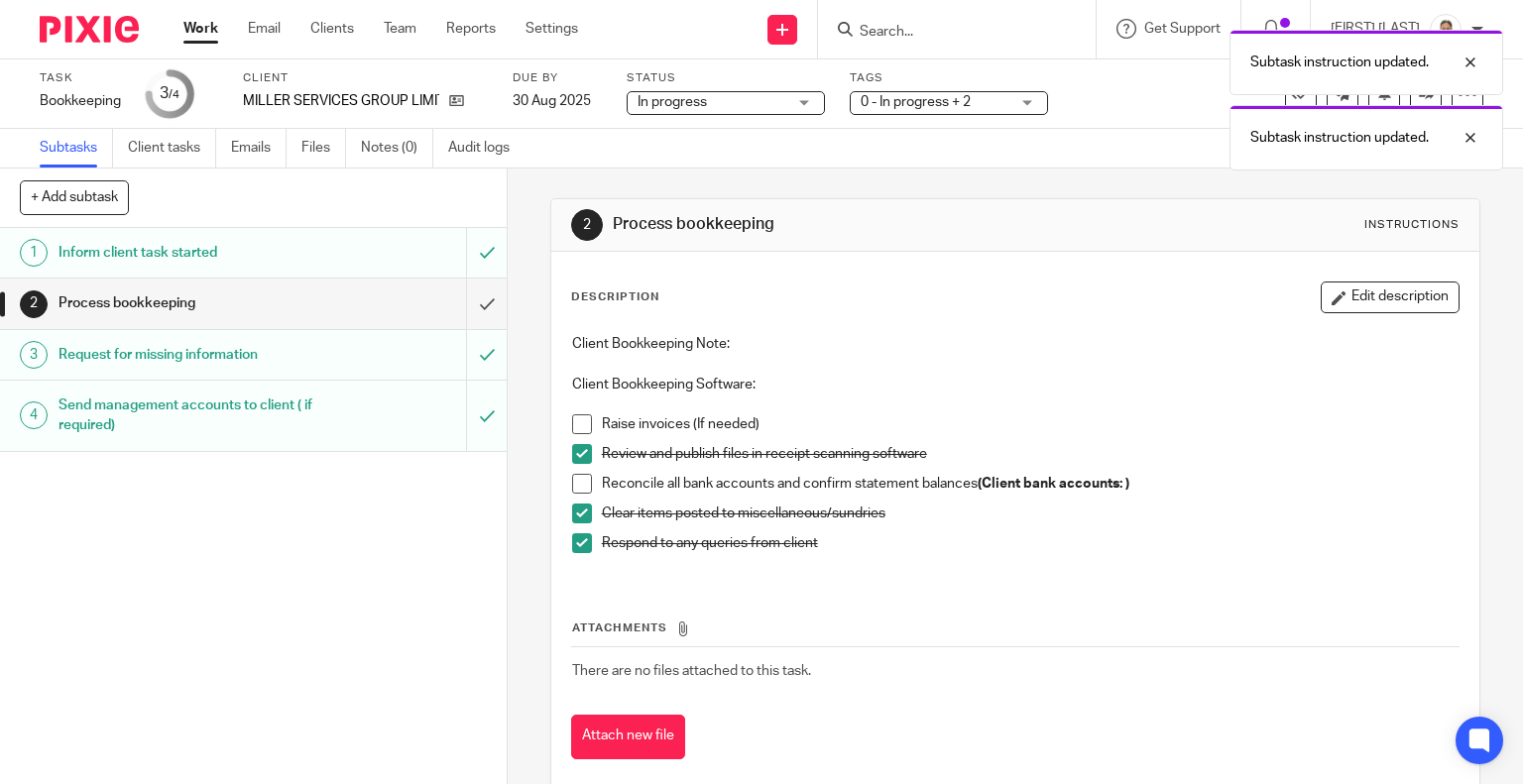 click on "Subtask instruction updated. Subtask instruction updated." at bounding box center [1132, 95] 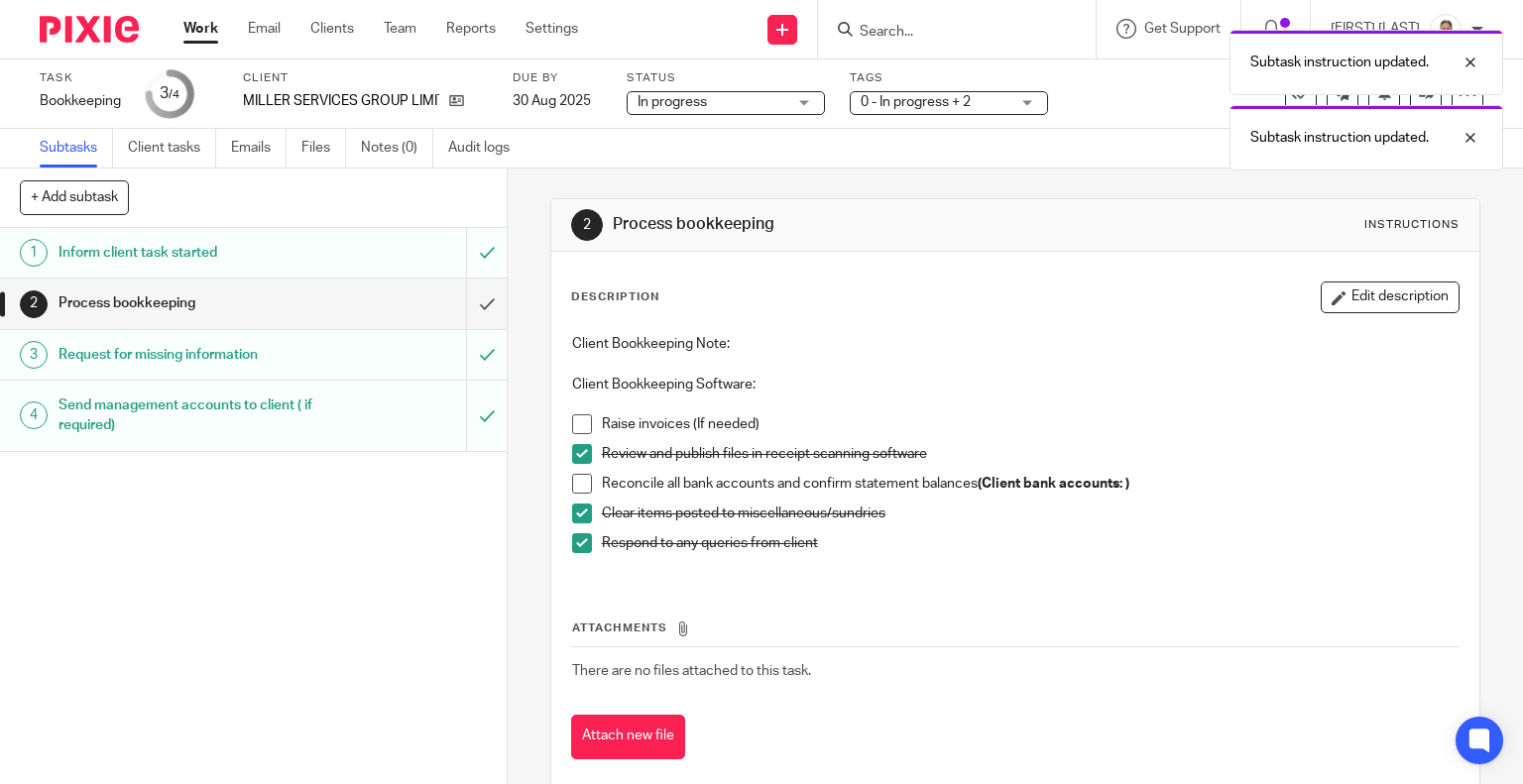 click on "Subtask instruction updated. Subtask instruction updated." at bounding box center [1132, 95] 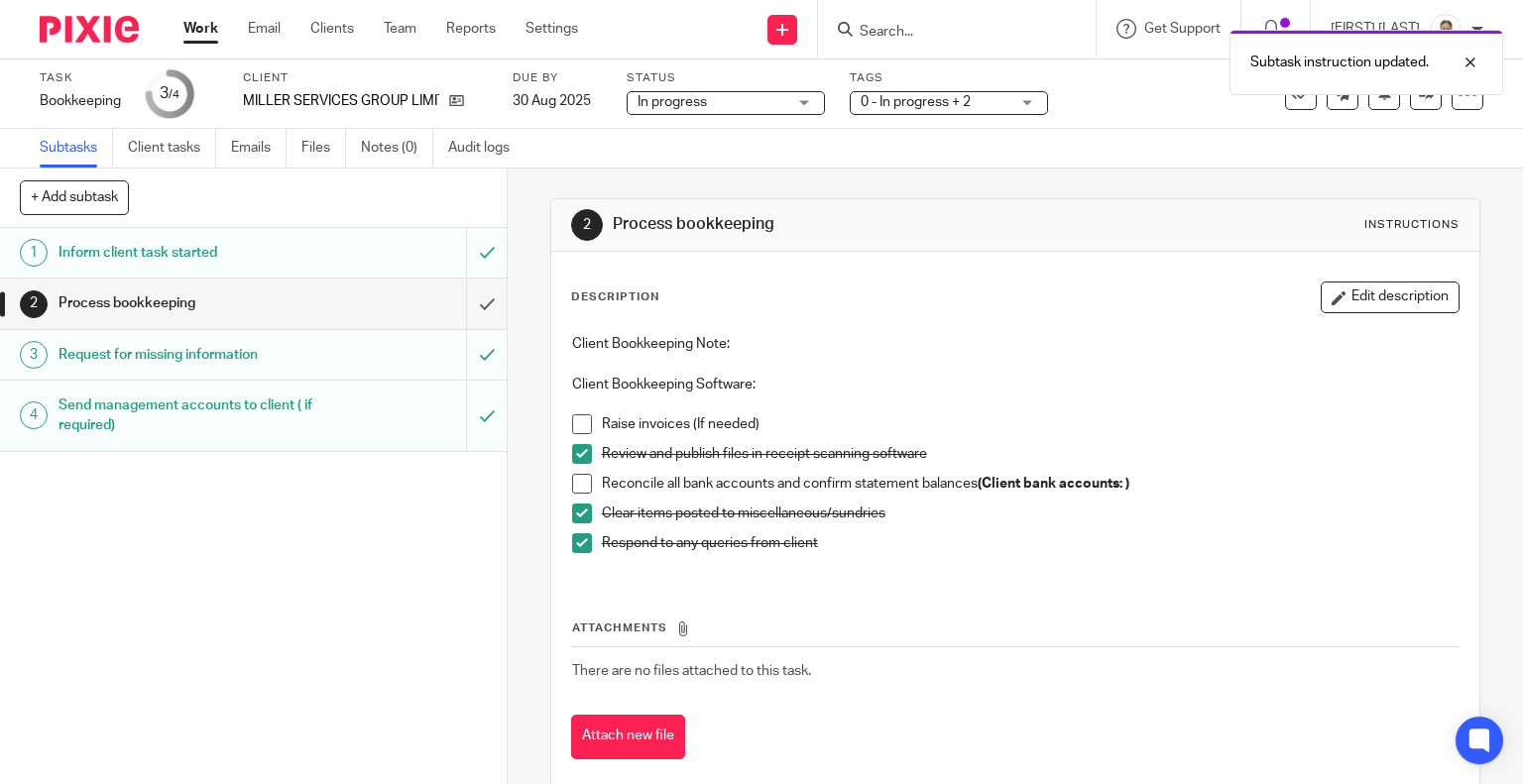 click on "0 - In progress + 2" at bounding box center [935, 102] 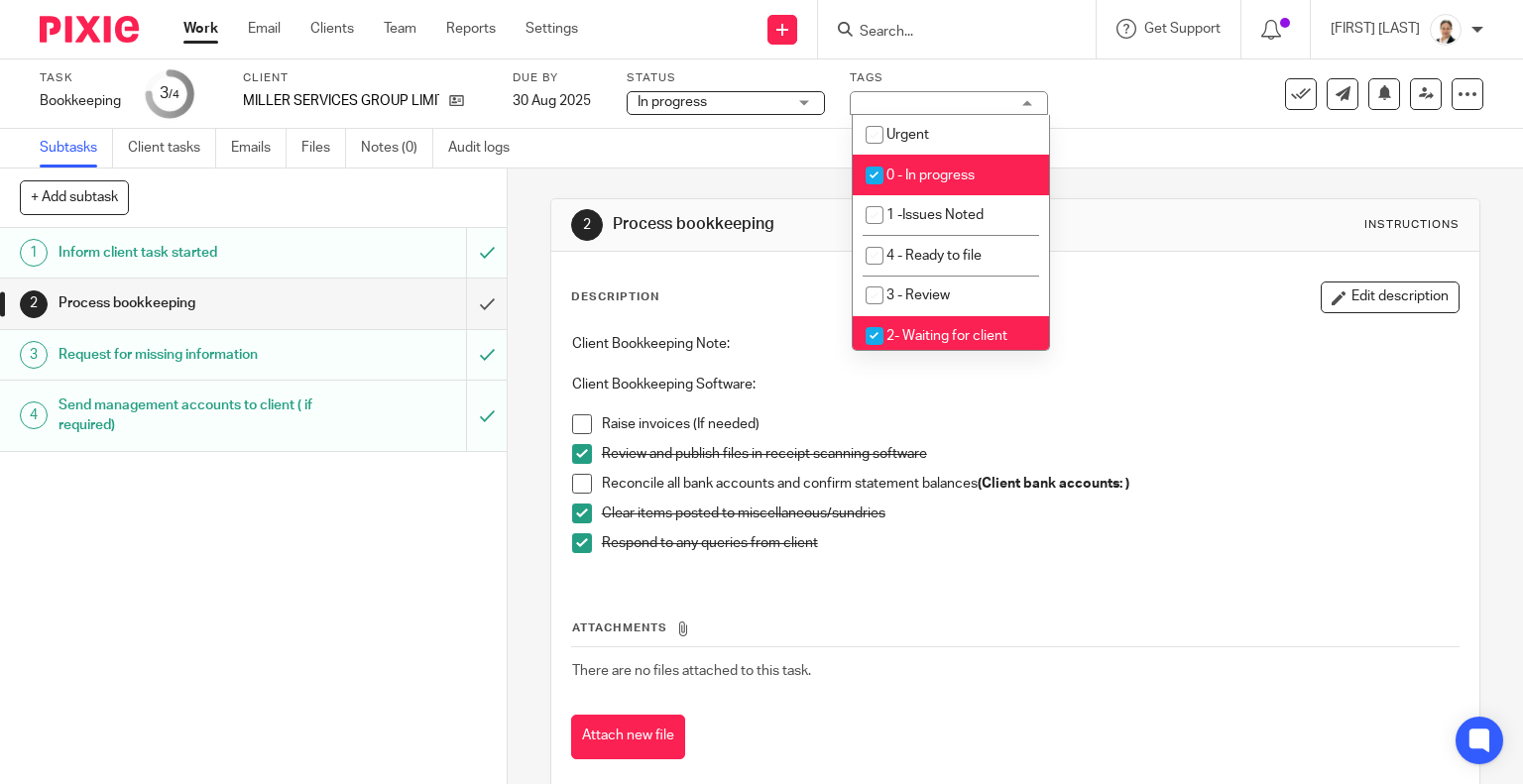 click on "In progress" at bounding box center (712, 102) 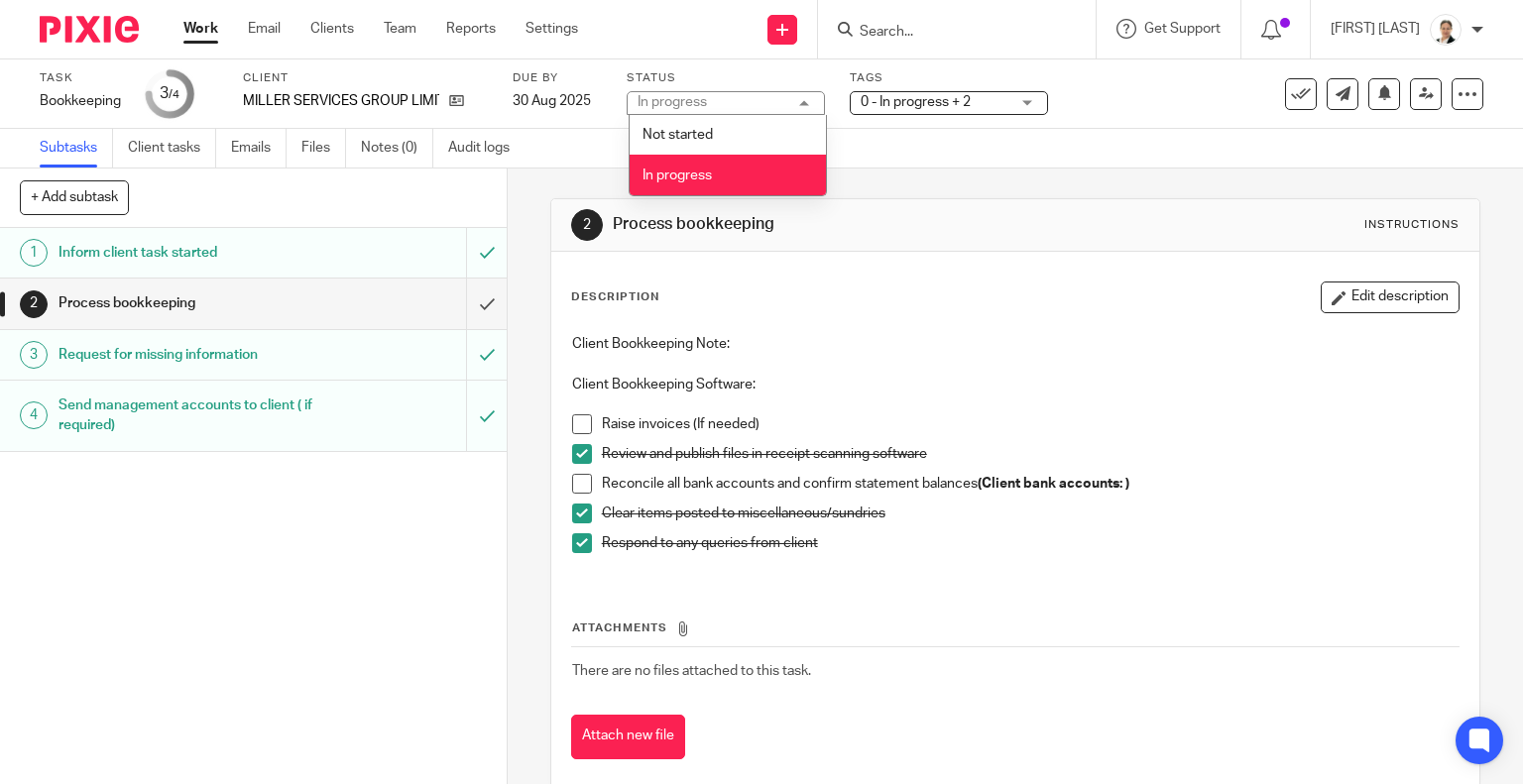click on "In progress" at bounding box center (677, 175) 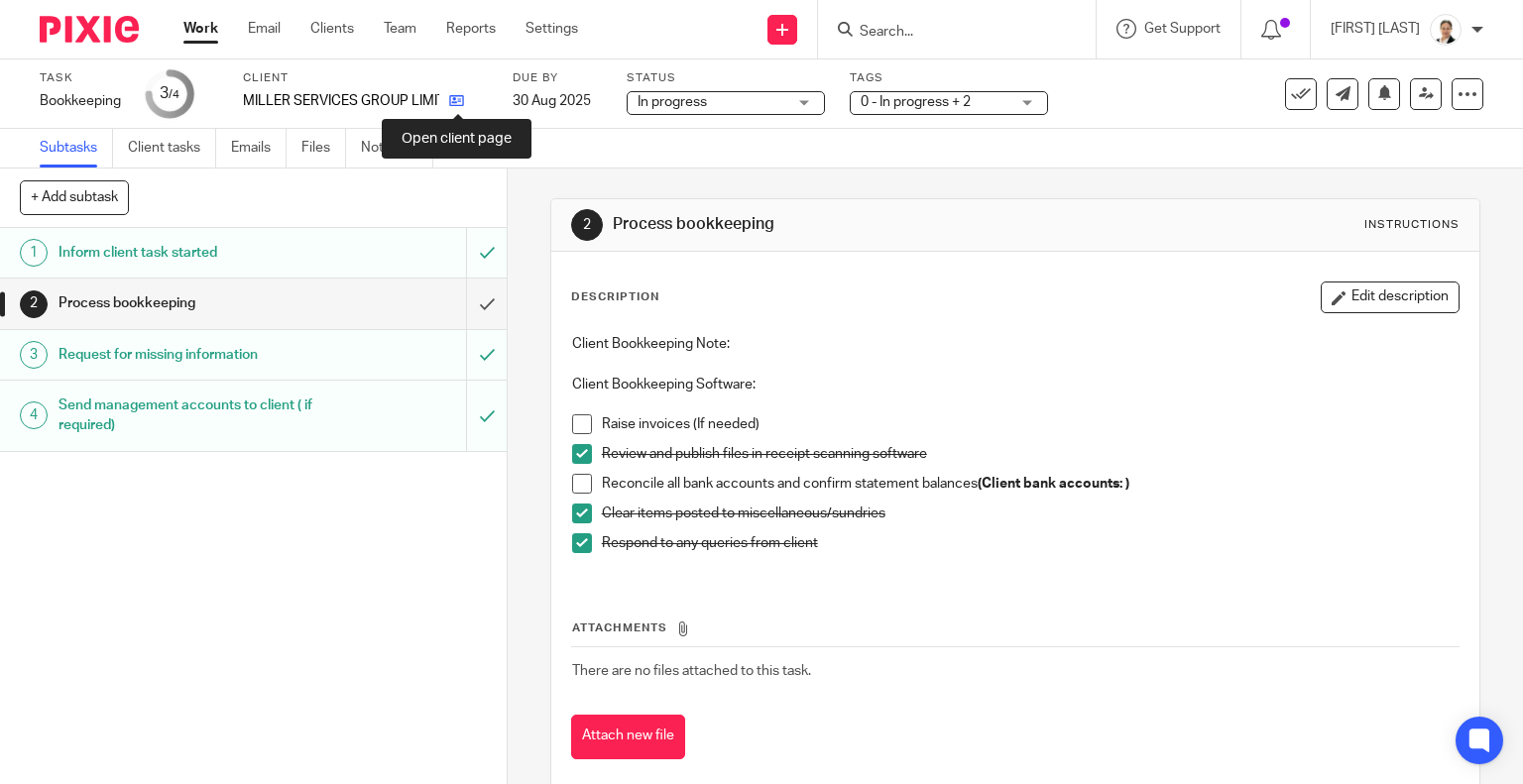 click at bounding box center [456, 100] 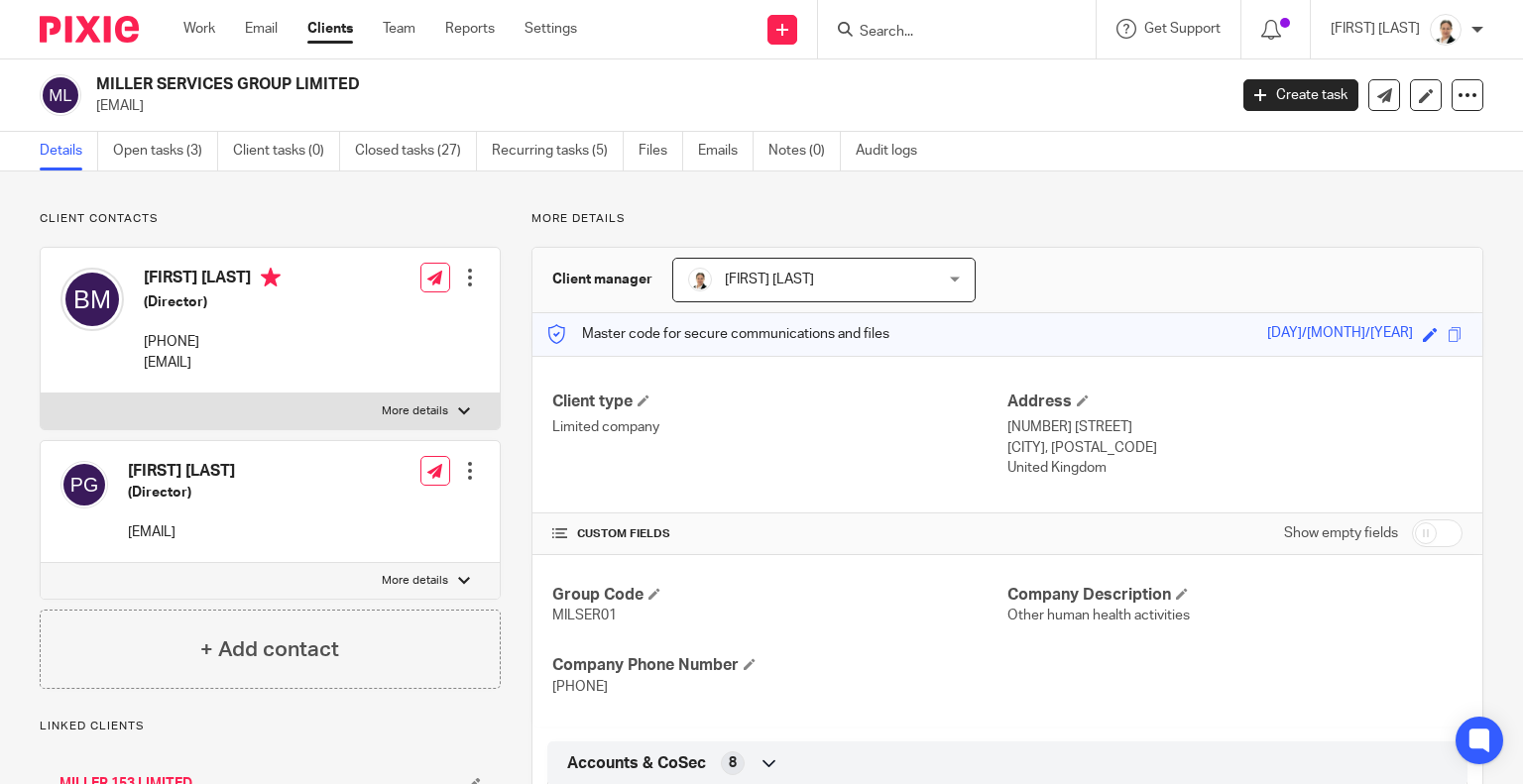 scroll, scrollTop: 0, scrollLeft: 0, axis: both 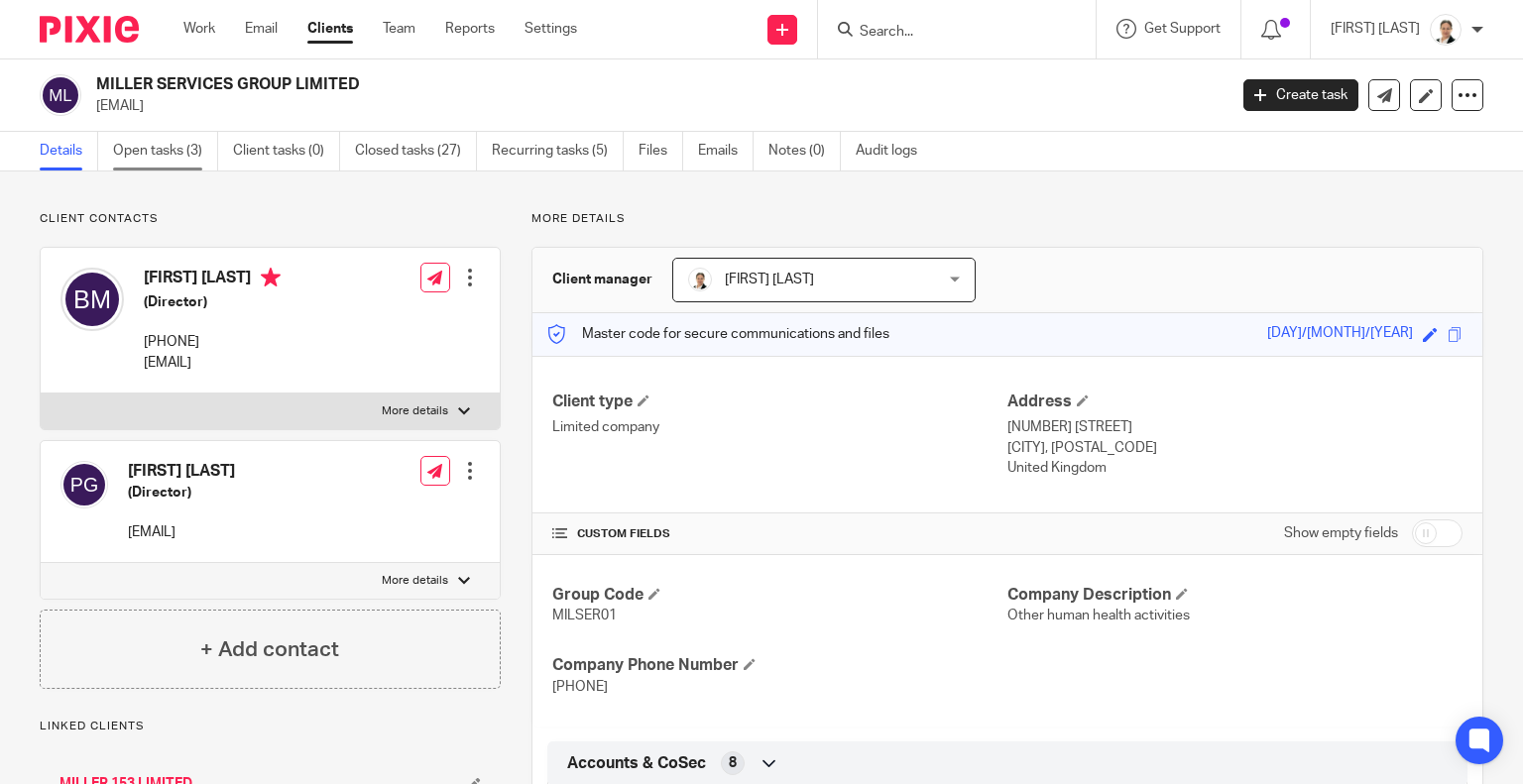 click on "Open tasks (3)" at bounding box center [166, 151] 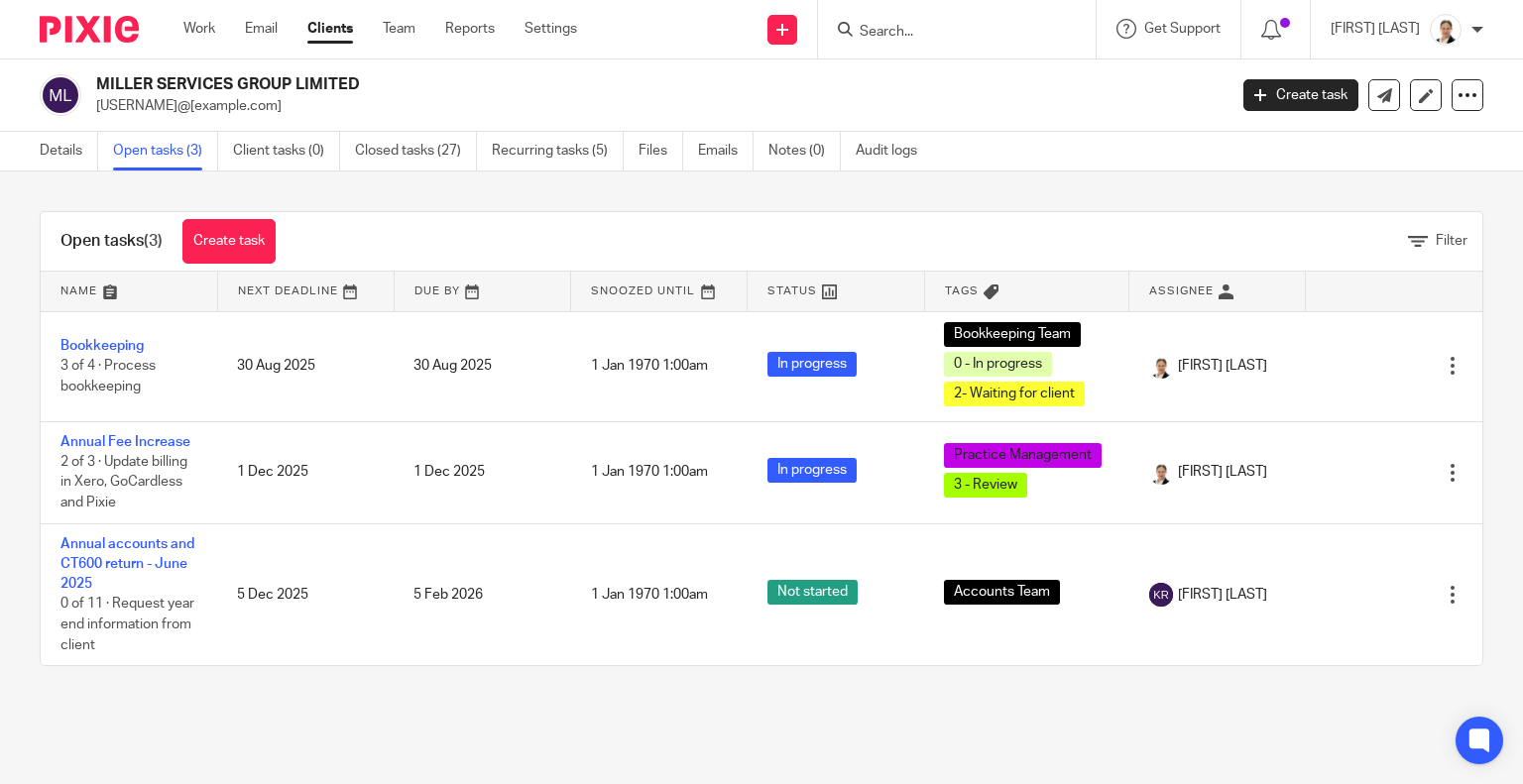 scroll, scrollTop: 0, scrollLeft: 0, axis: both 